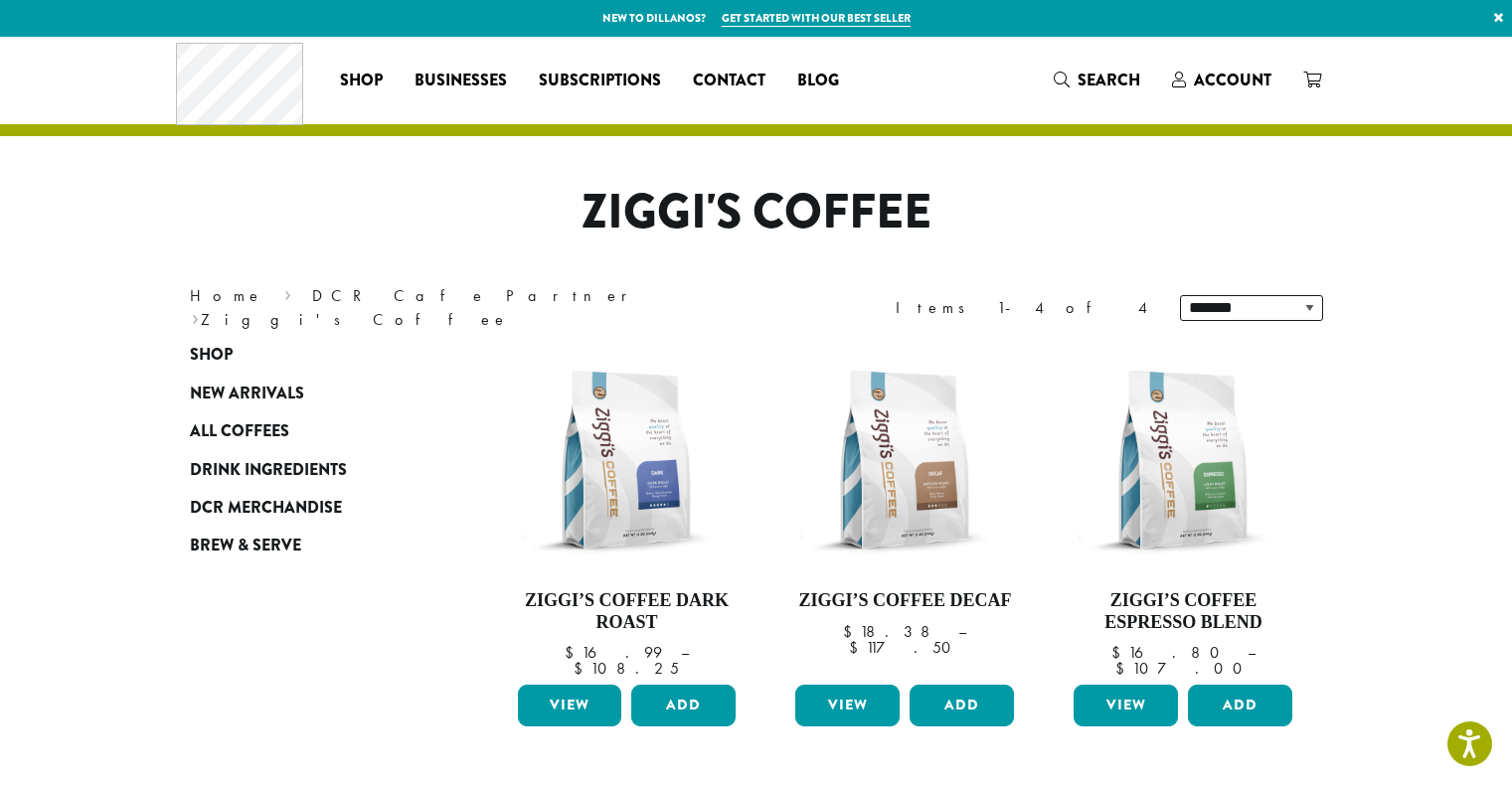 scroll, scrollTop: 0, scrollLeft: 0, axis: both 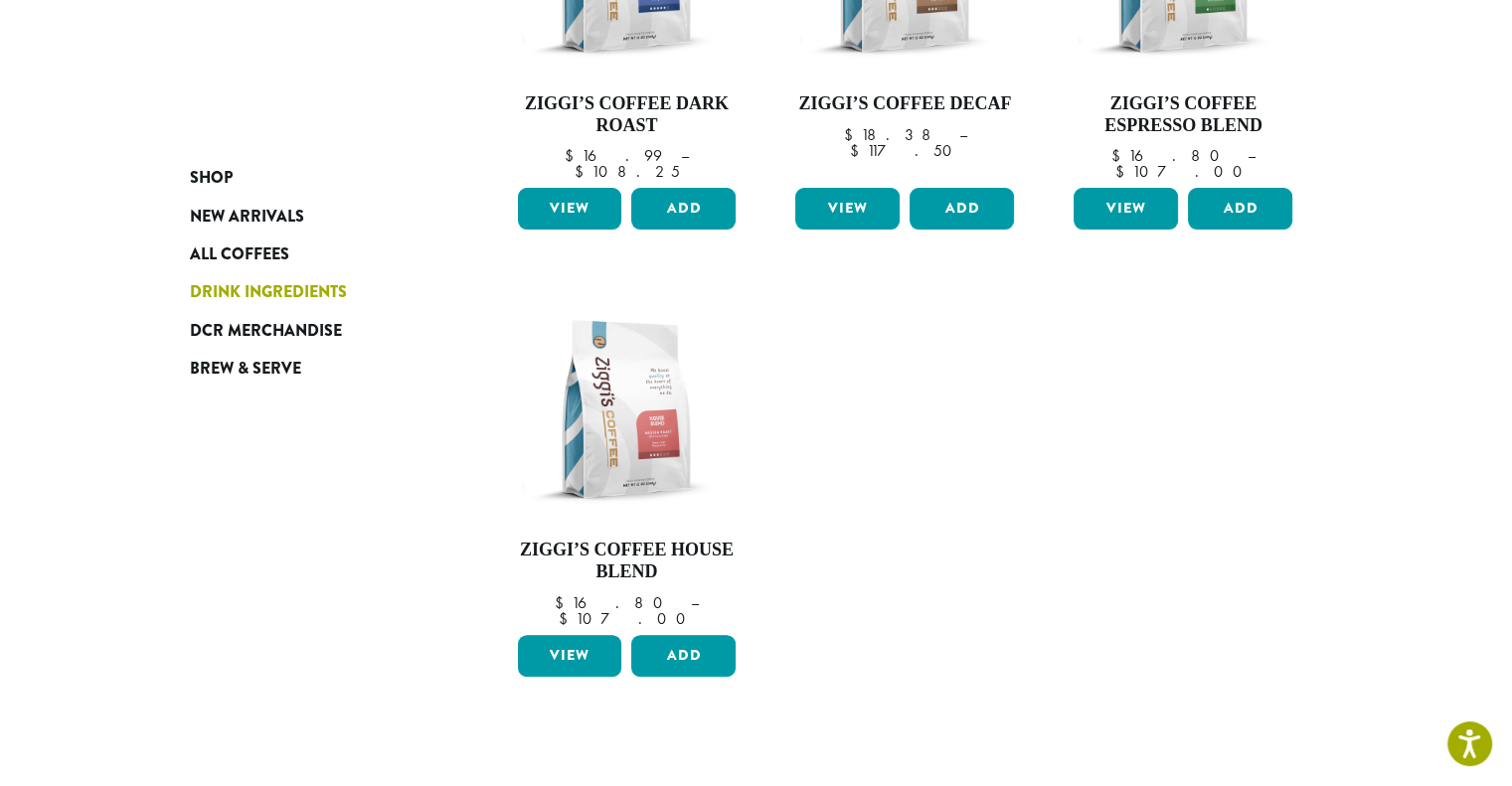 click on "Drink Ingredients" at bounding box center [268, 292] 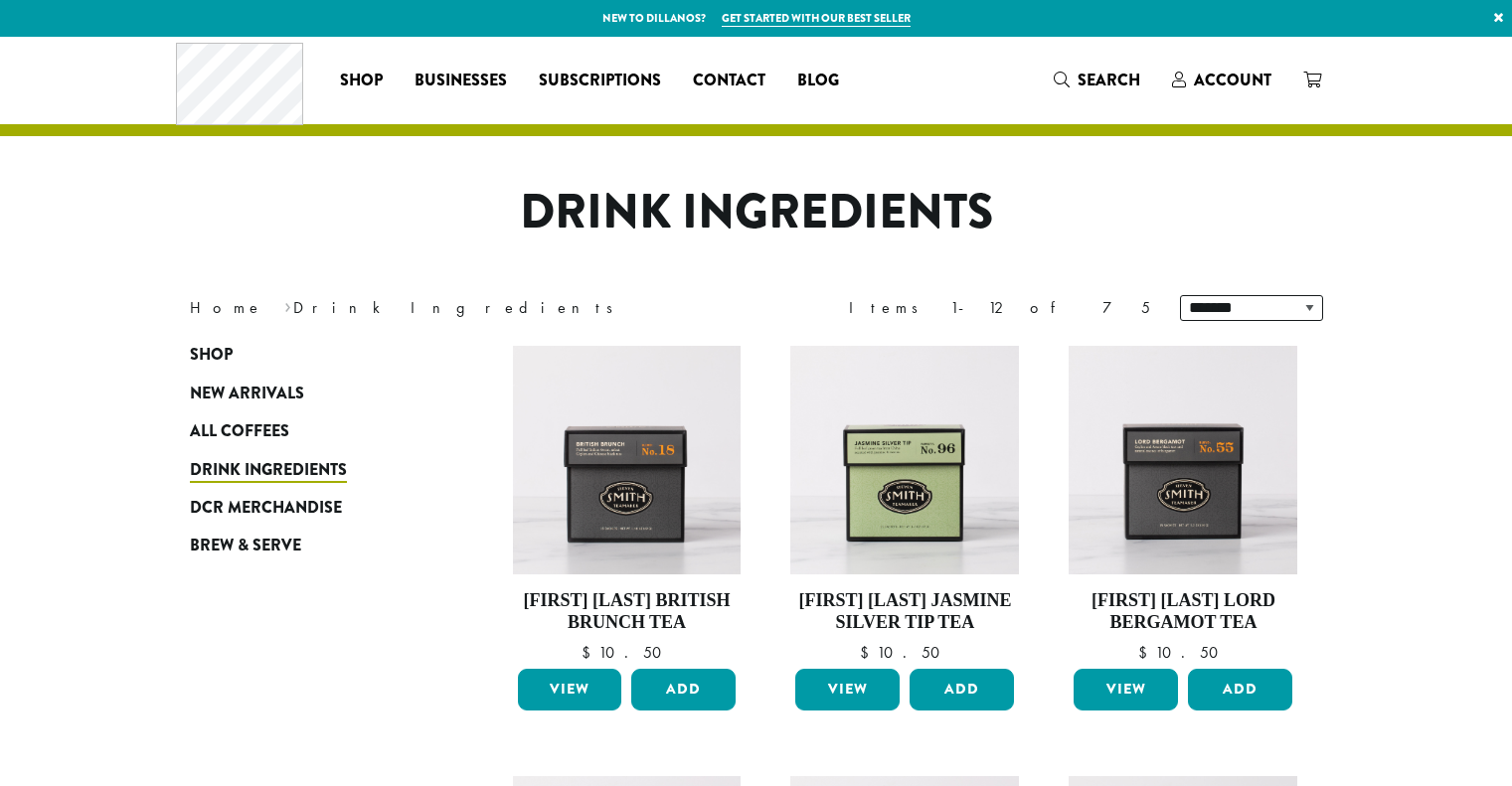 scroll, scrollTop: 0, scrollLeft: 0, axis: both 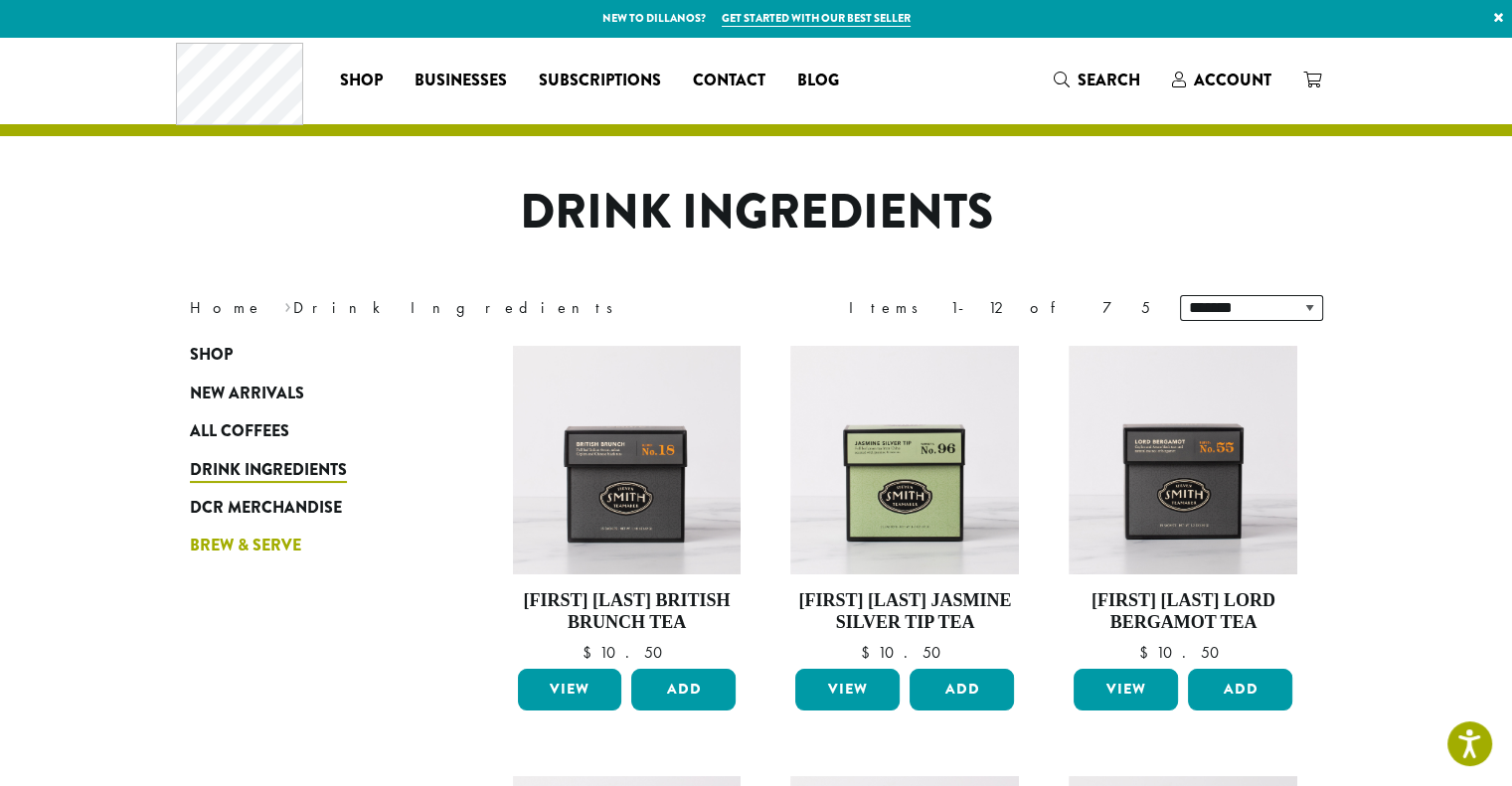 click on "Brew & Serve" at bounding box center [246, 546] 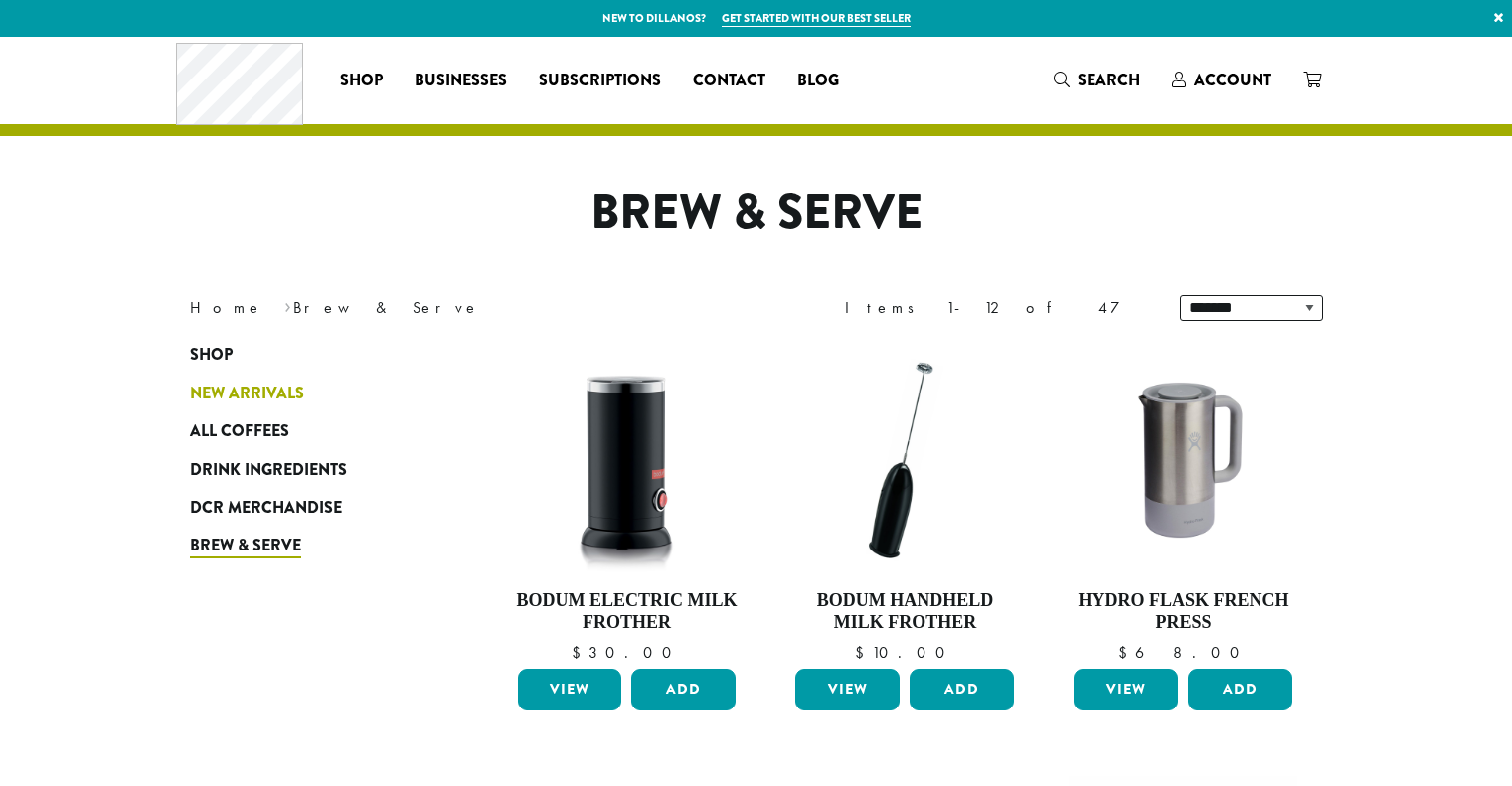 scroll, scrollTop: 0, scrollLeft: 0, axis: both 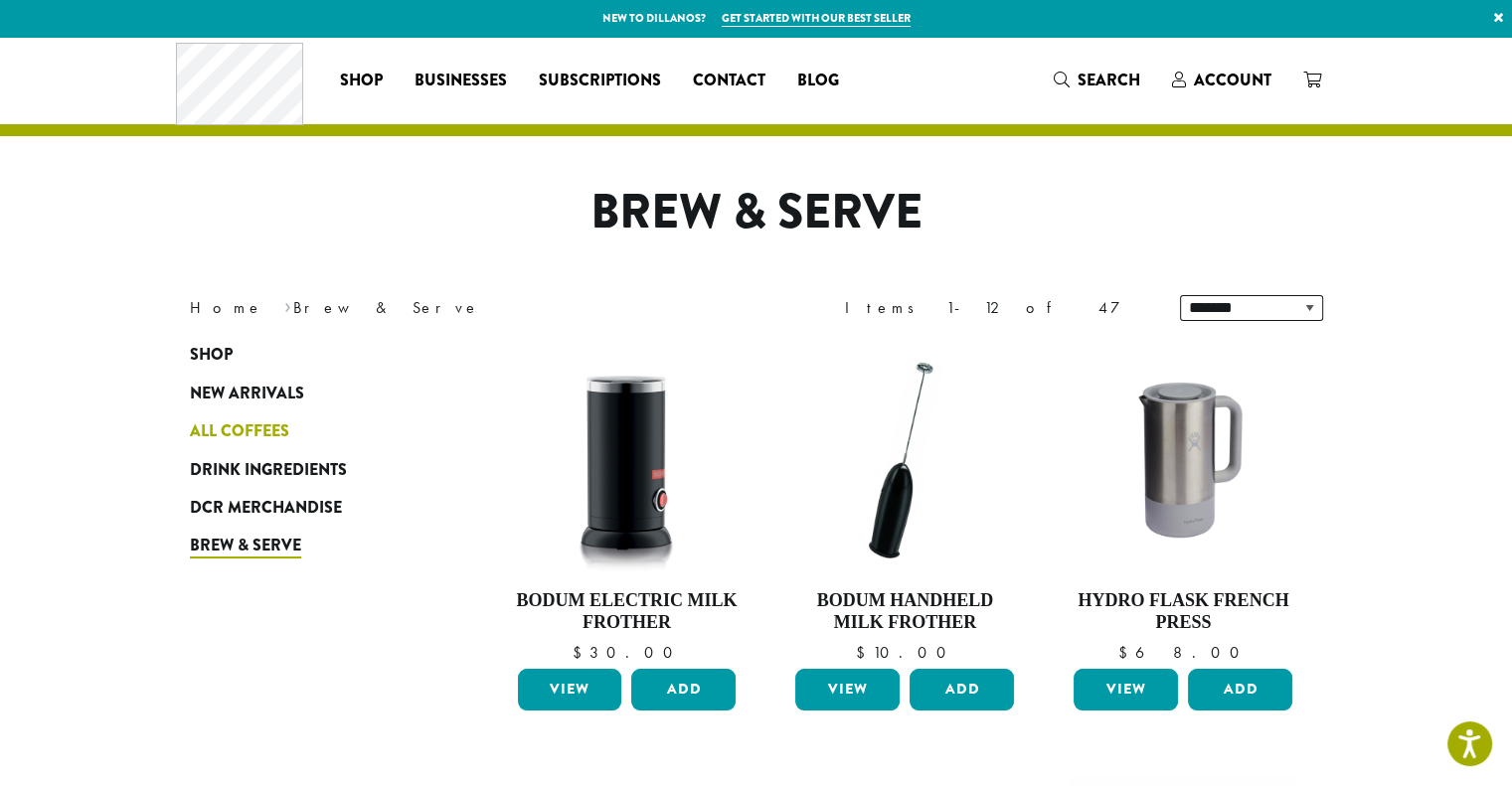 click on "All Coffees" at bounding box center [240, 431] 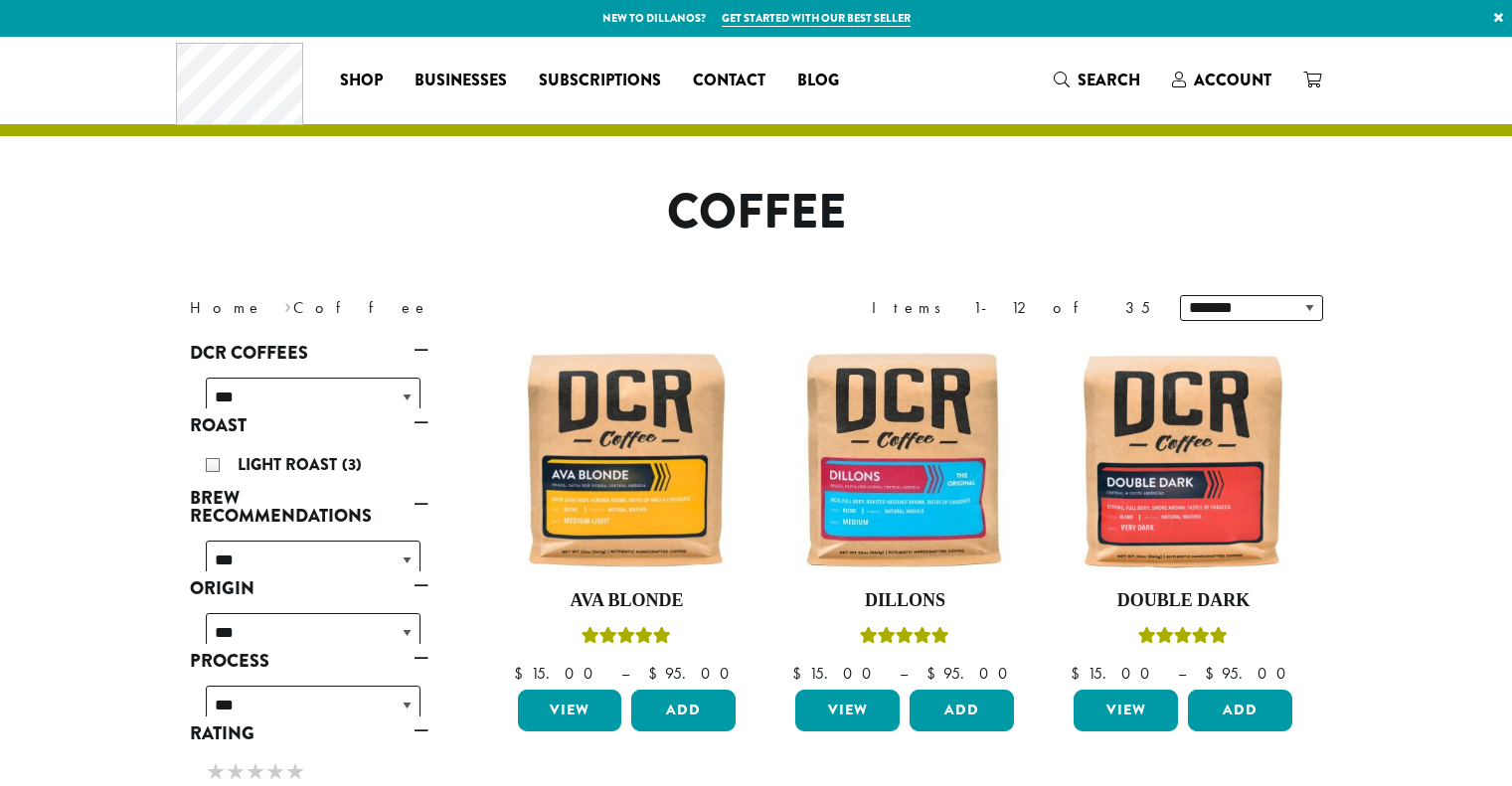 scroll, scrollTop: 0, scrollLeft: 0, axis: both 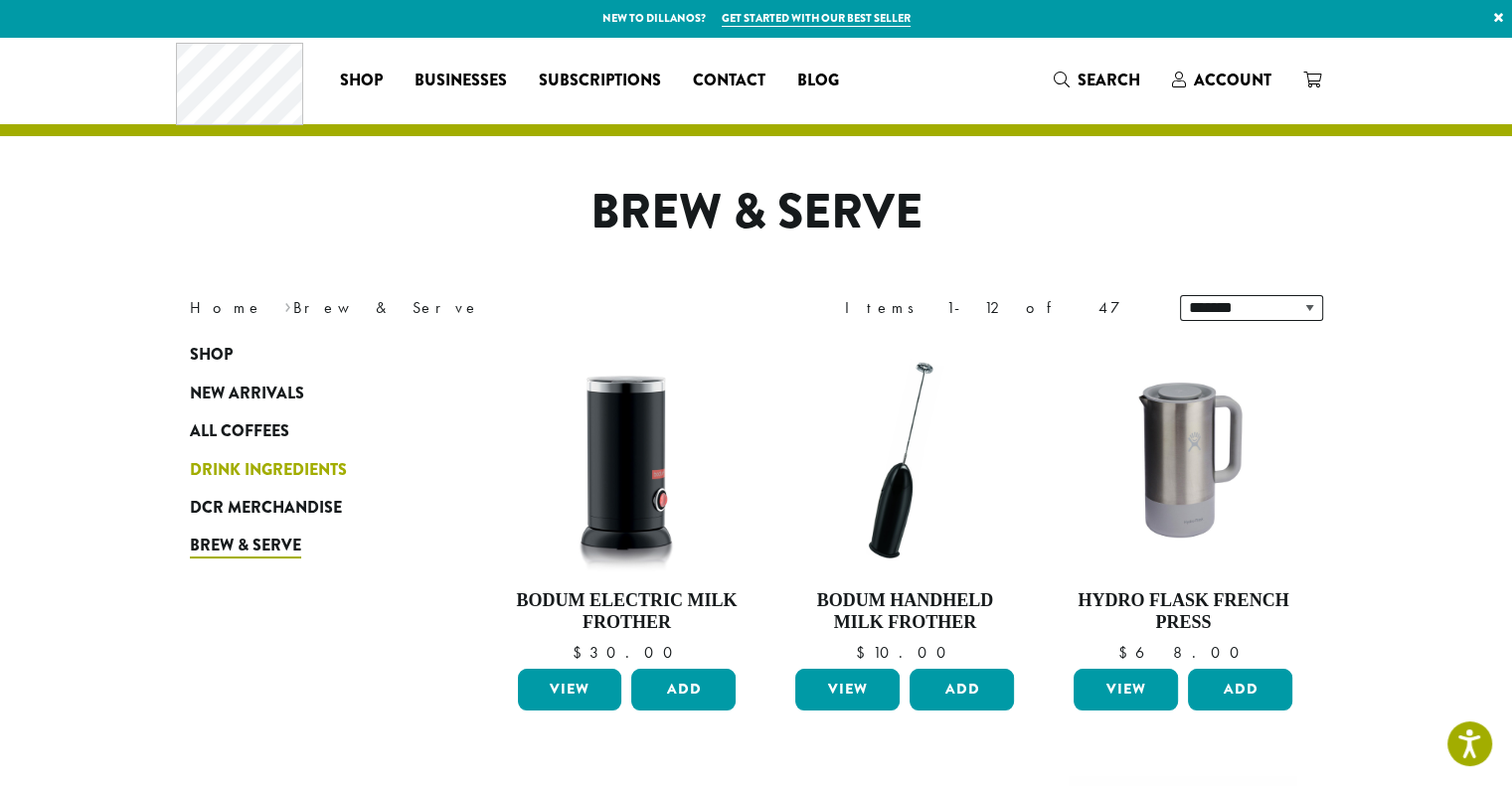 click on "Drink Ingredients" at bounding box center [268, 470] 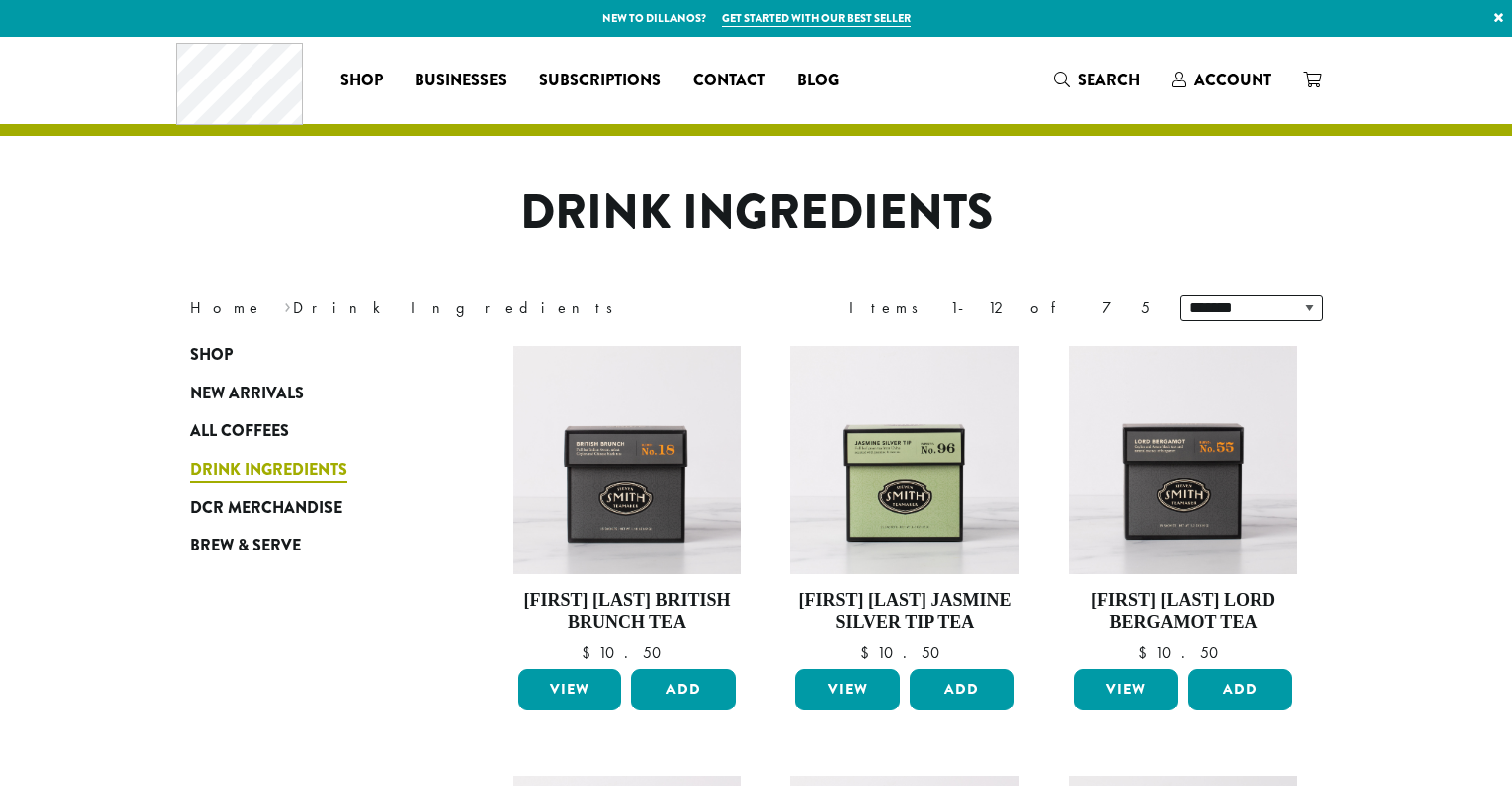 scroll, scrollTop: 0, scrollLeft: 0, axis: both 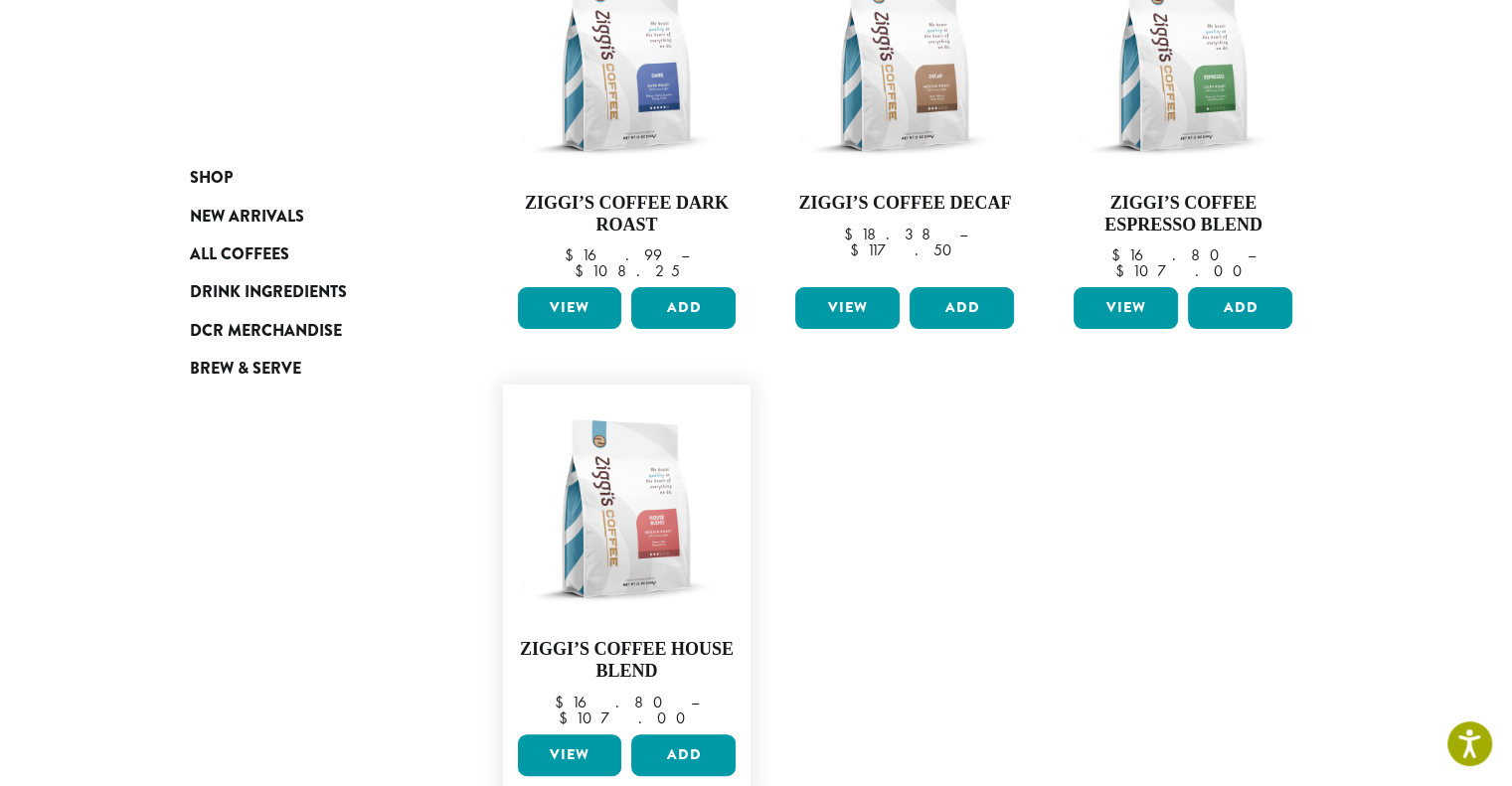 click on "View" at bounding box center (570, 755) 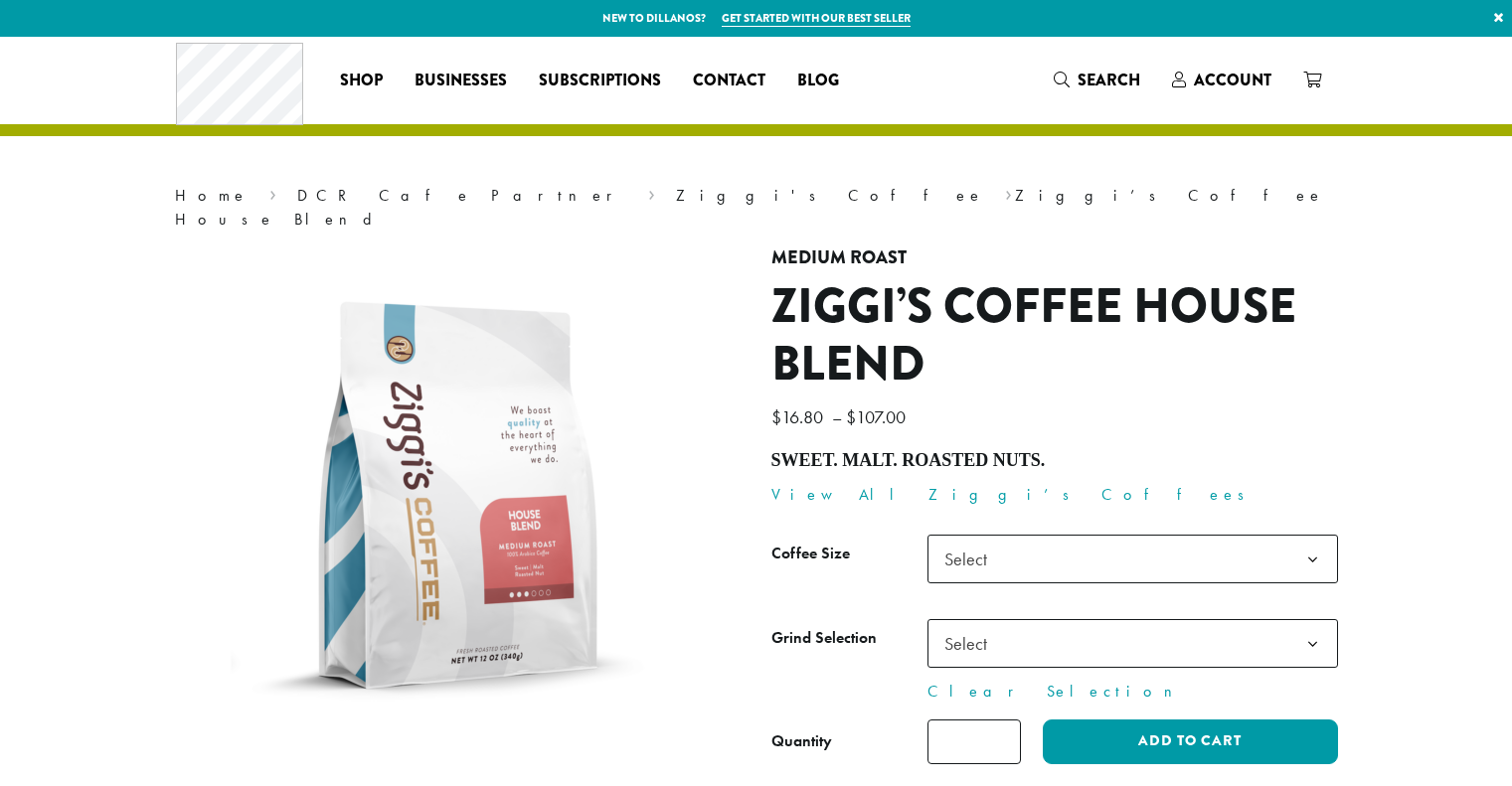 scroll, scrollTop: 99, scrollLeft: 0, axis: vertical 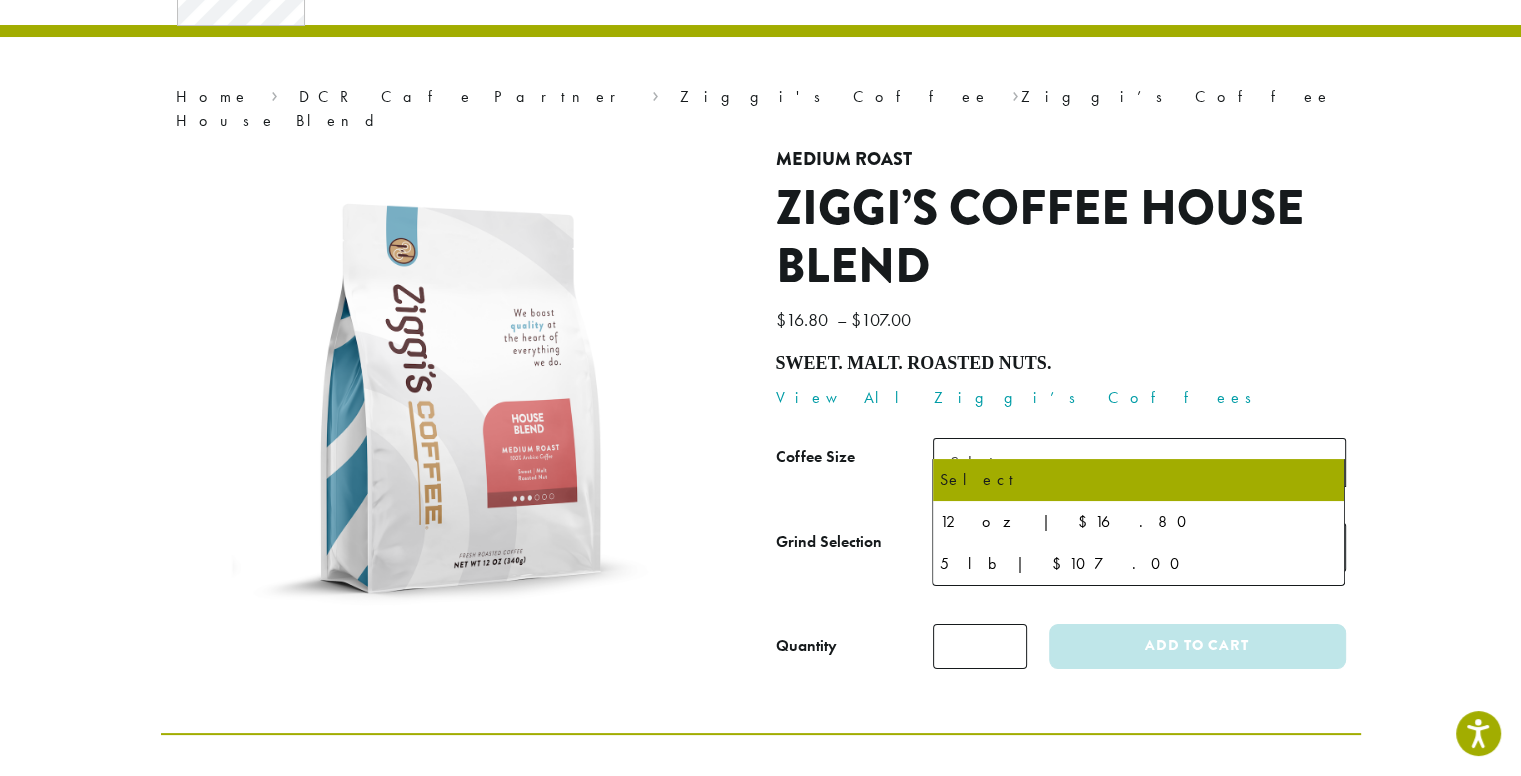 click on "Select" 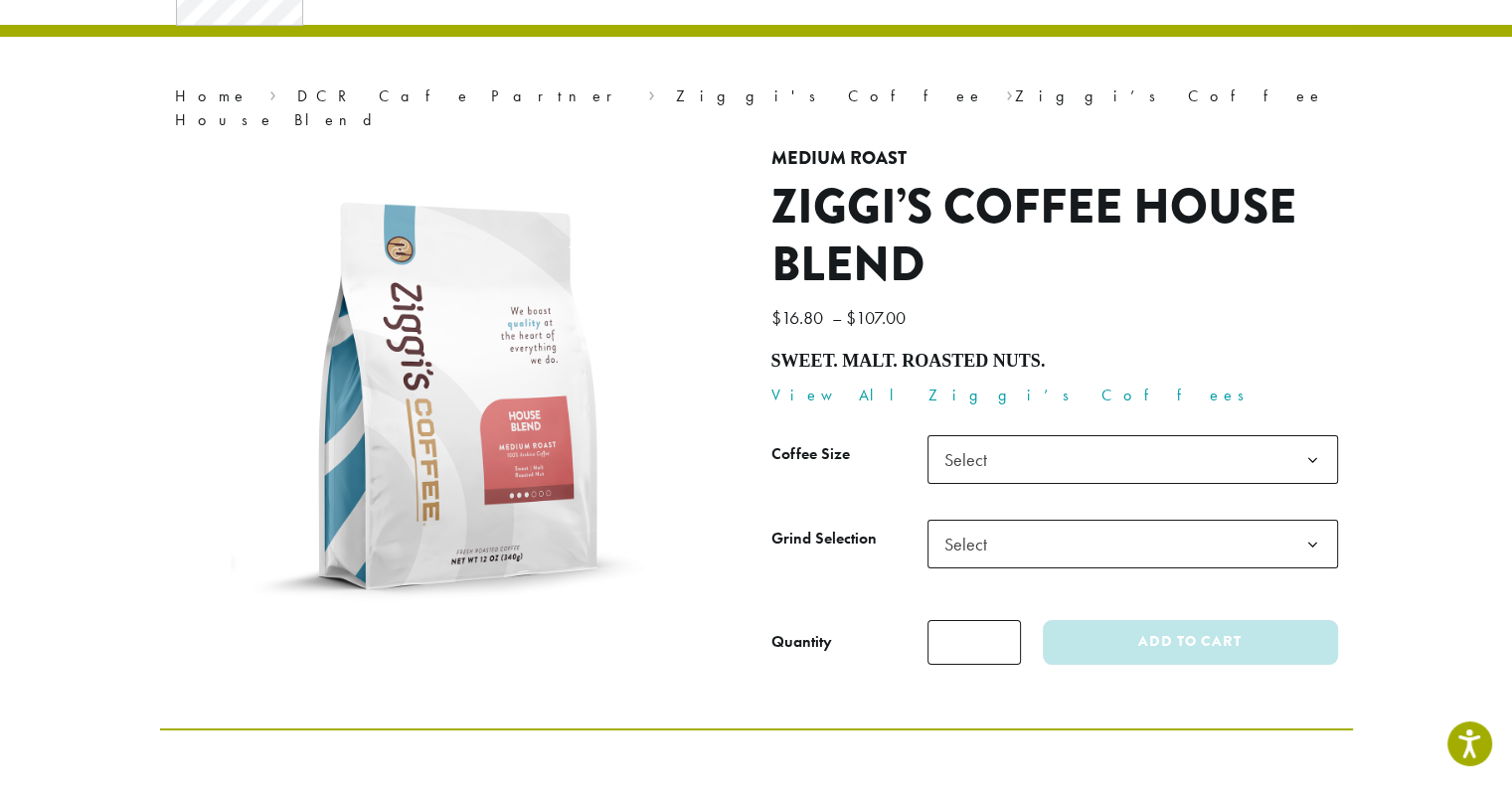 click on "$ 16.80   –   $ 107.00 Price range: $16.80 through $107.00" at bounding box center (1055, 318) 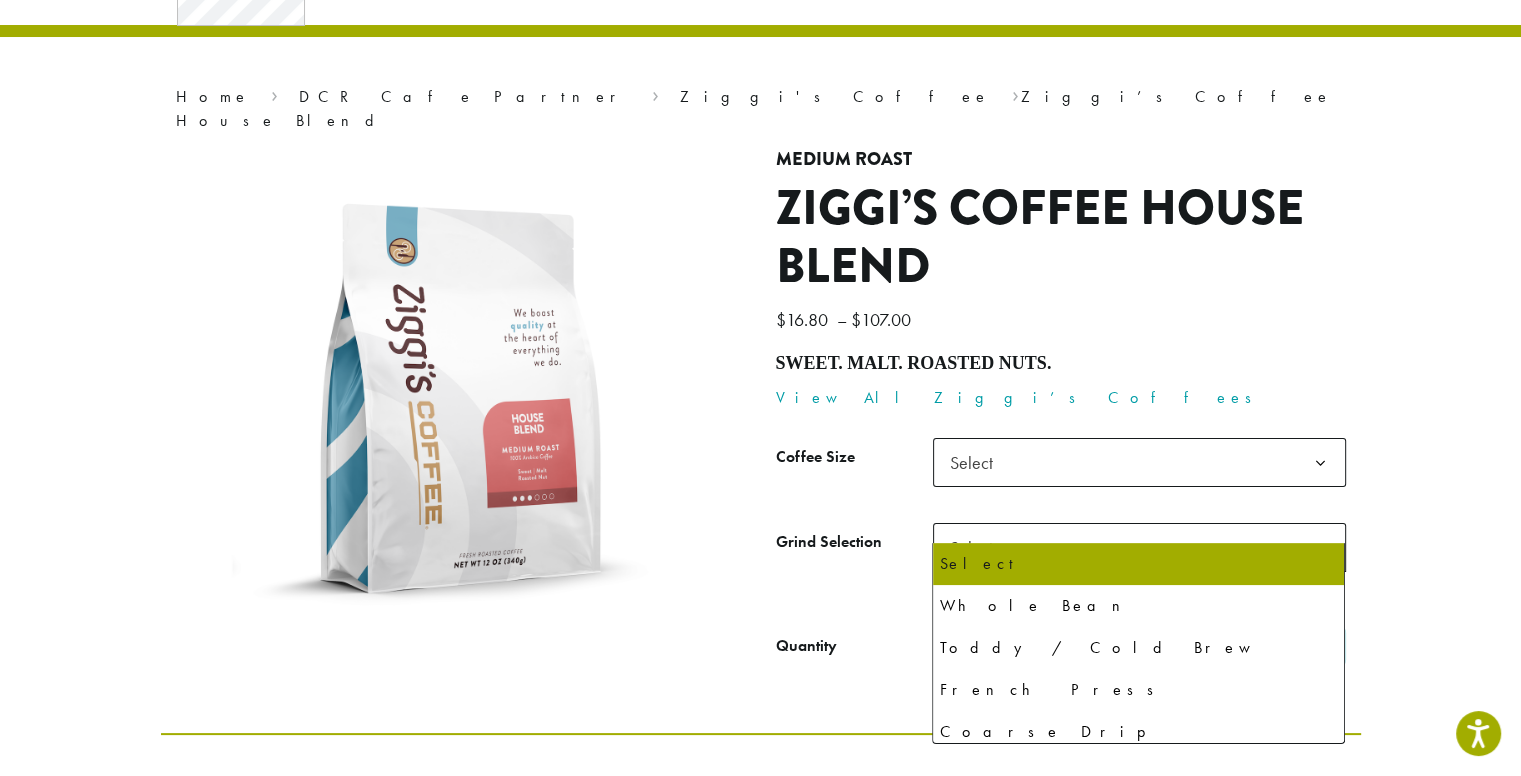 click on "Select" 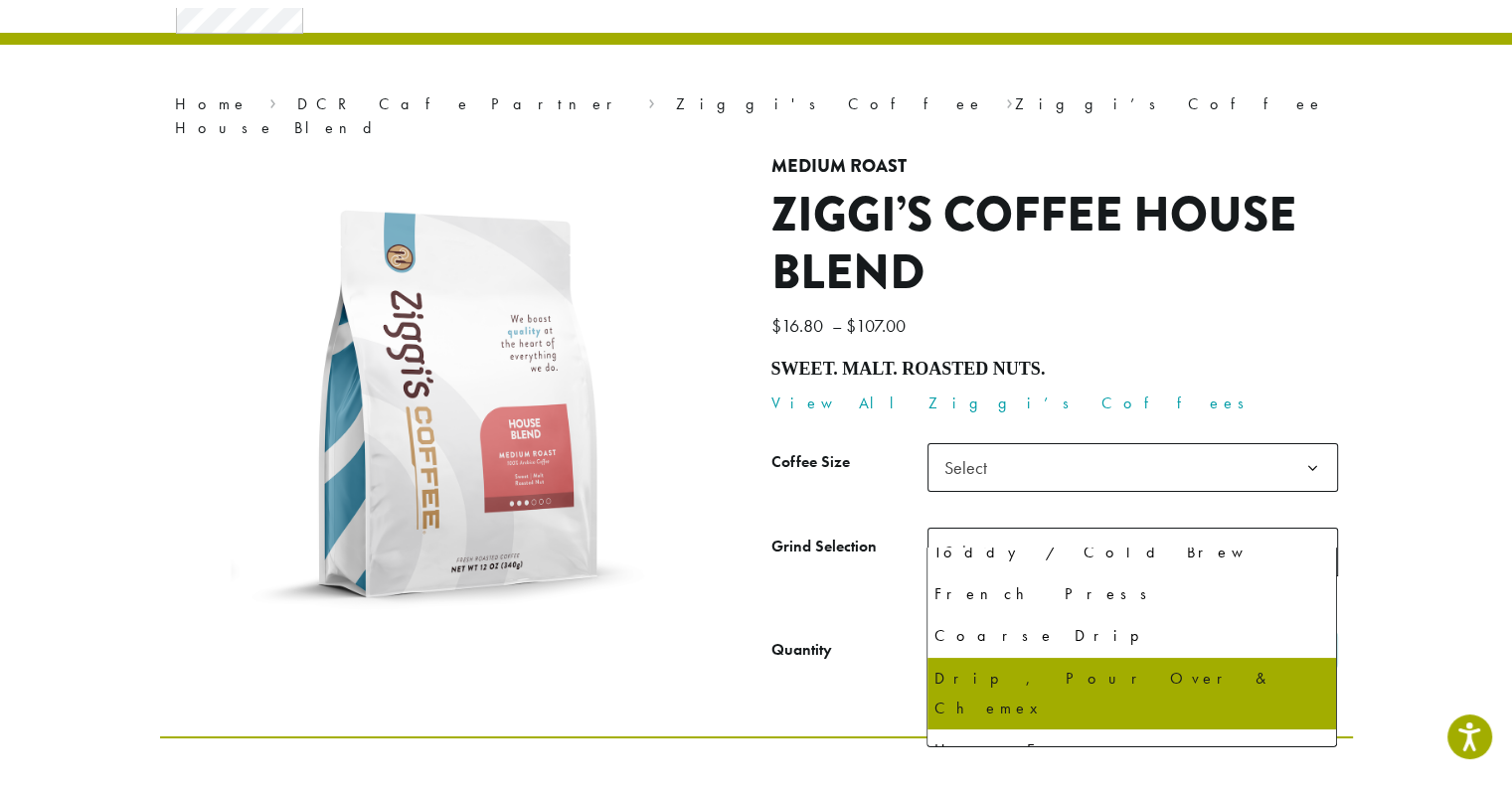 scroll, scrollTop: 135, scrollLeft: 0, axis: vertical 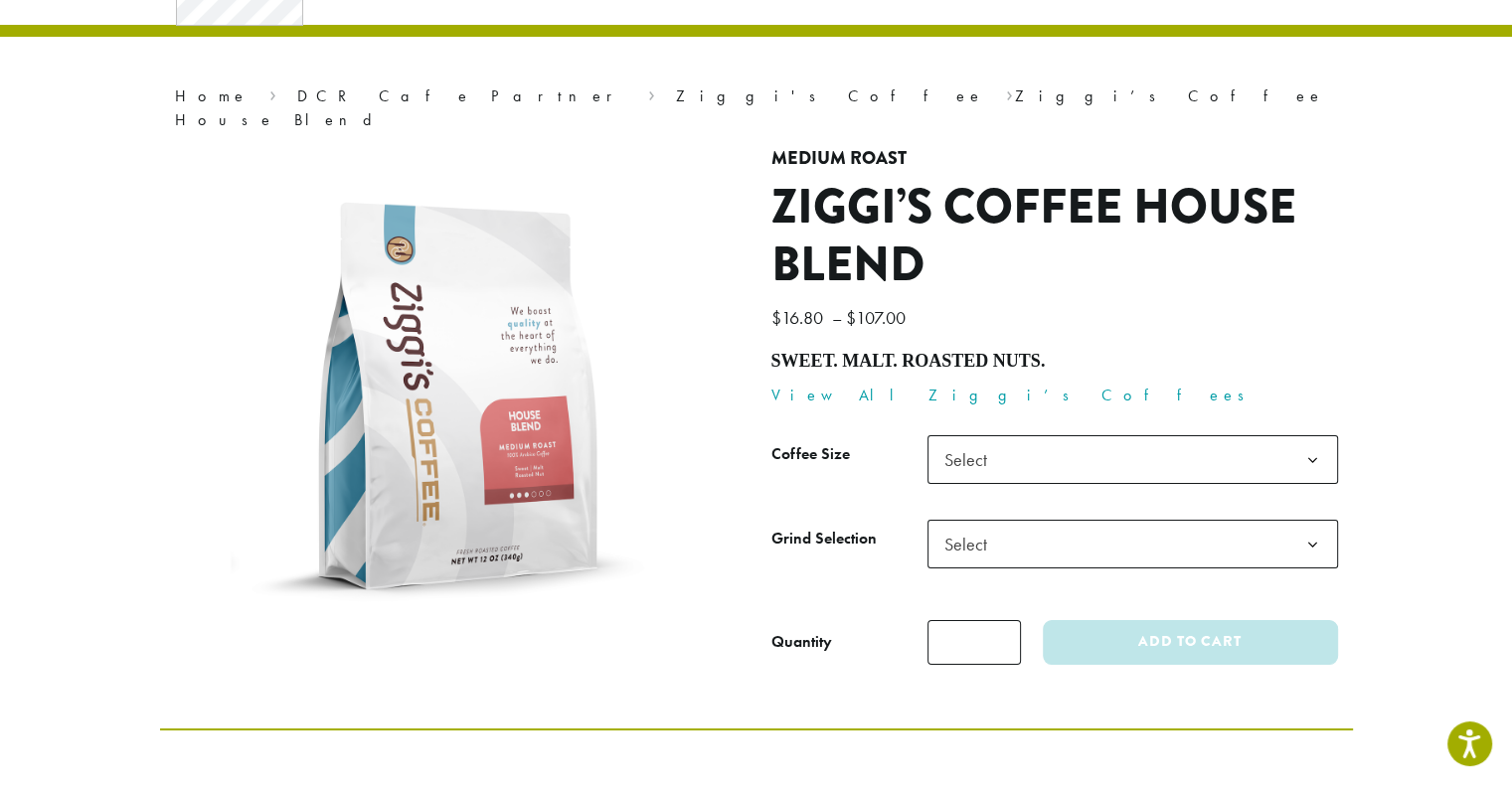 click on "**********" at bounding box center (756, 333) 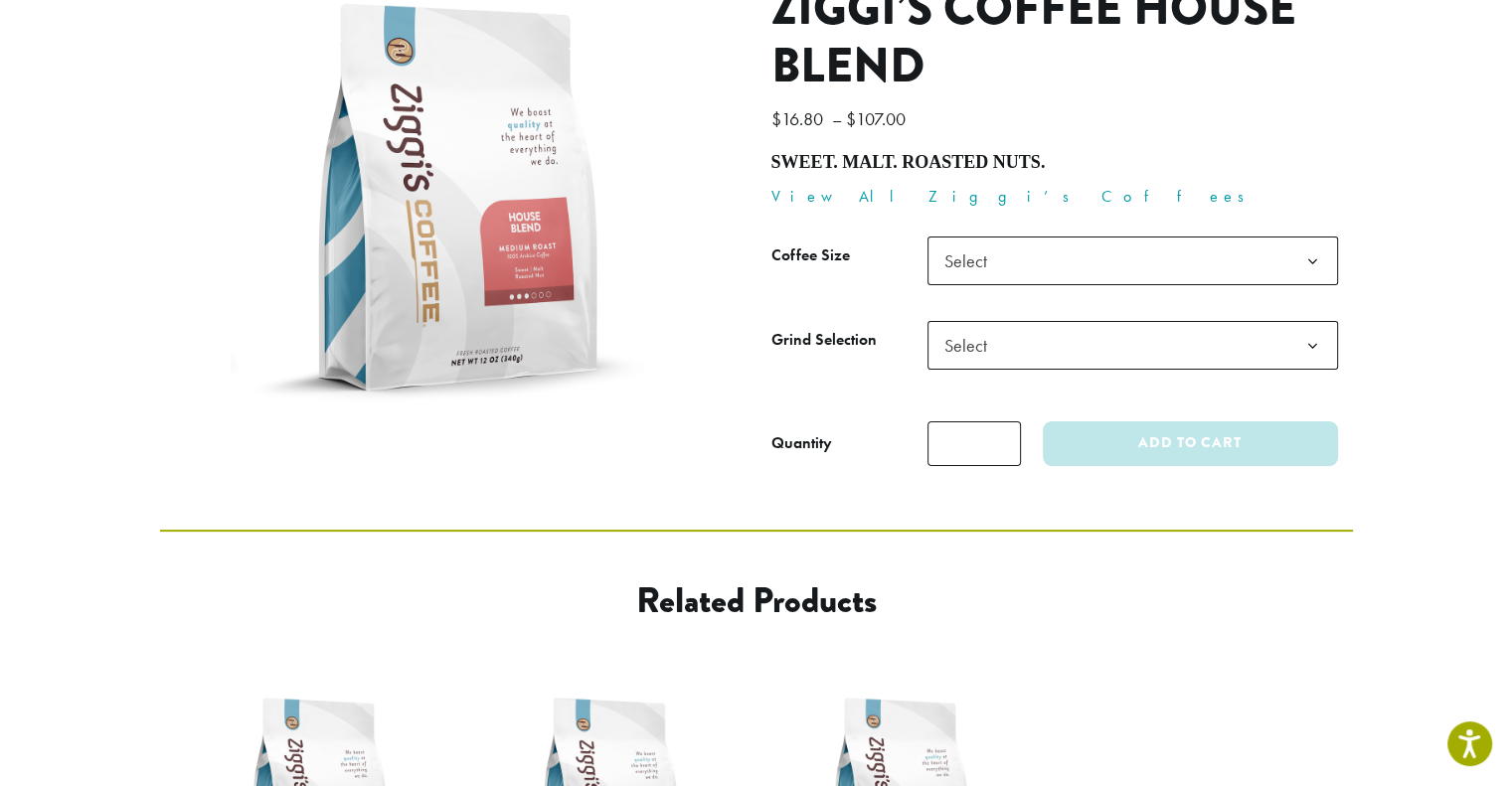 scroll, scrollTop: 99, scrollLeft: 0, axis: vertical 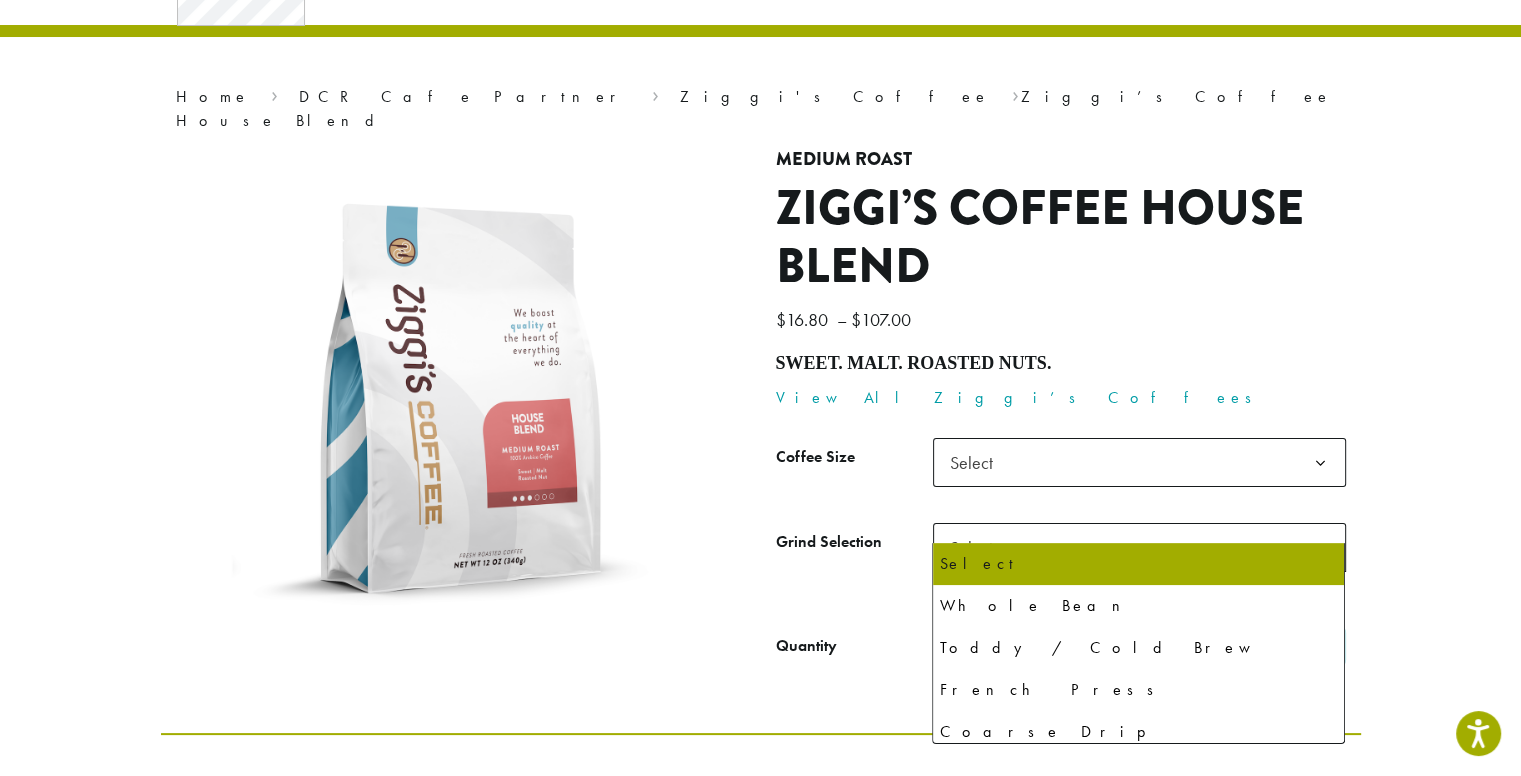 click on "Select" 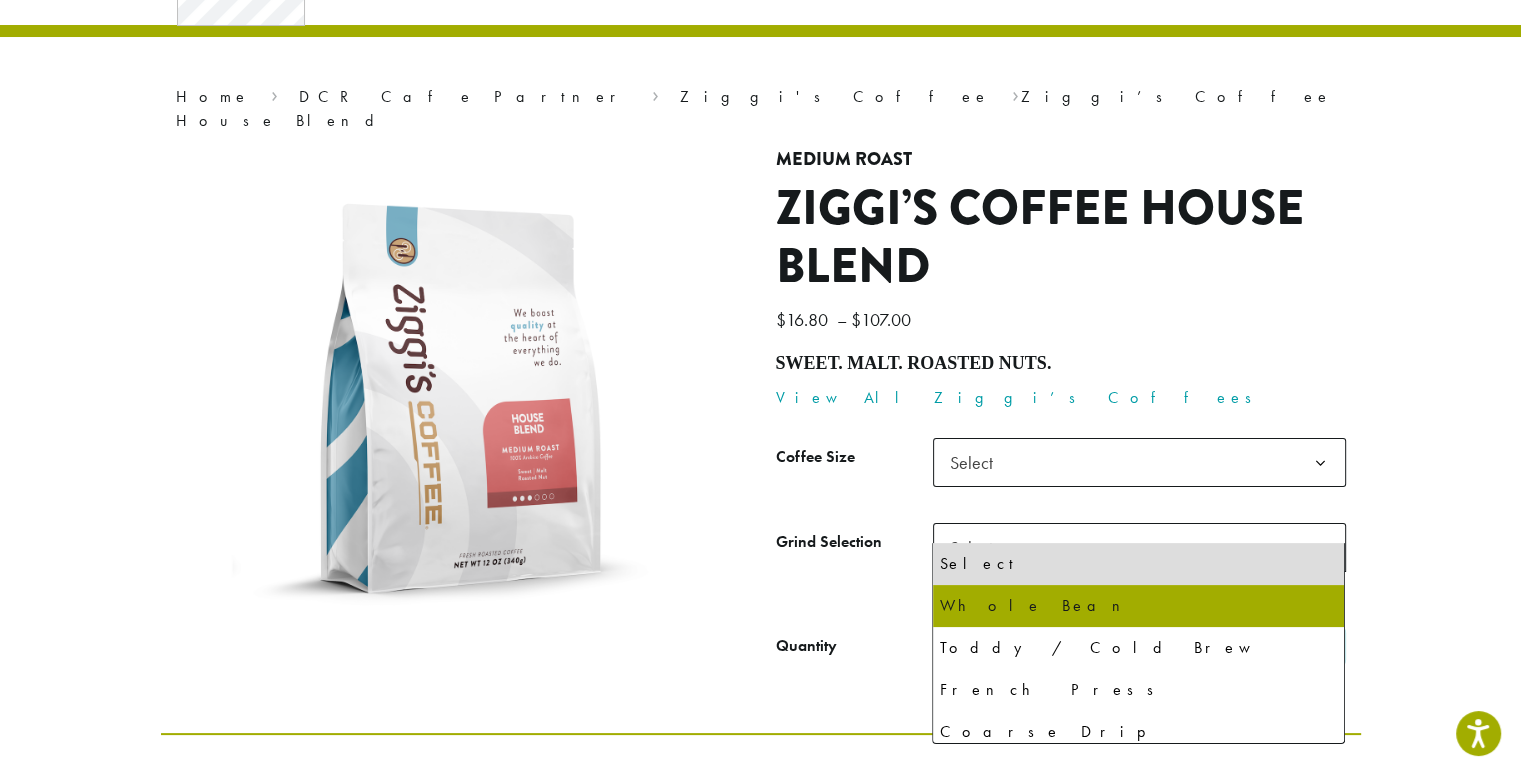 select on "**********" 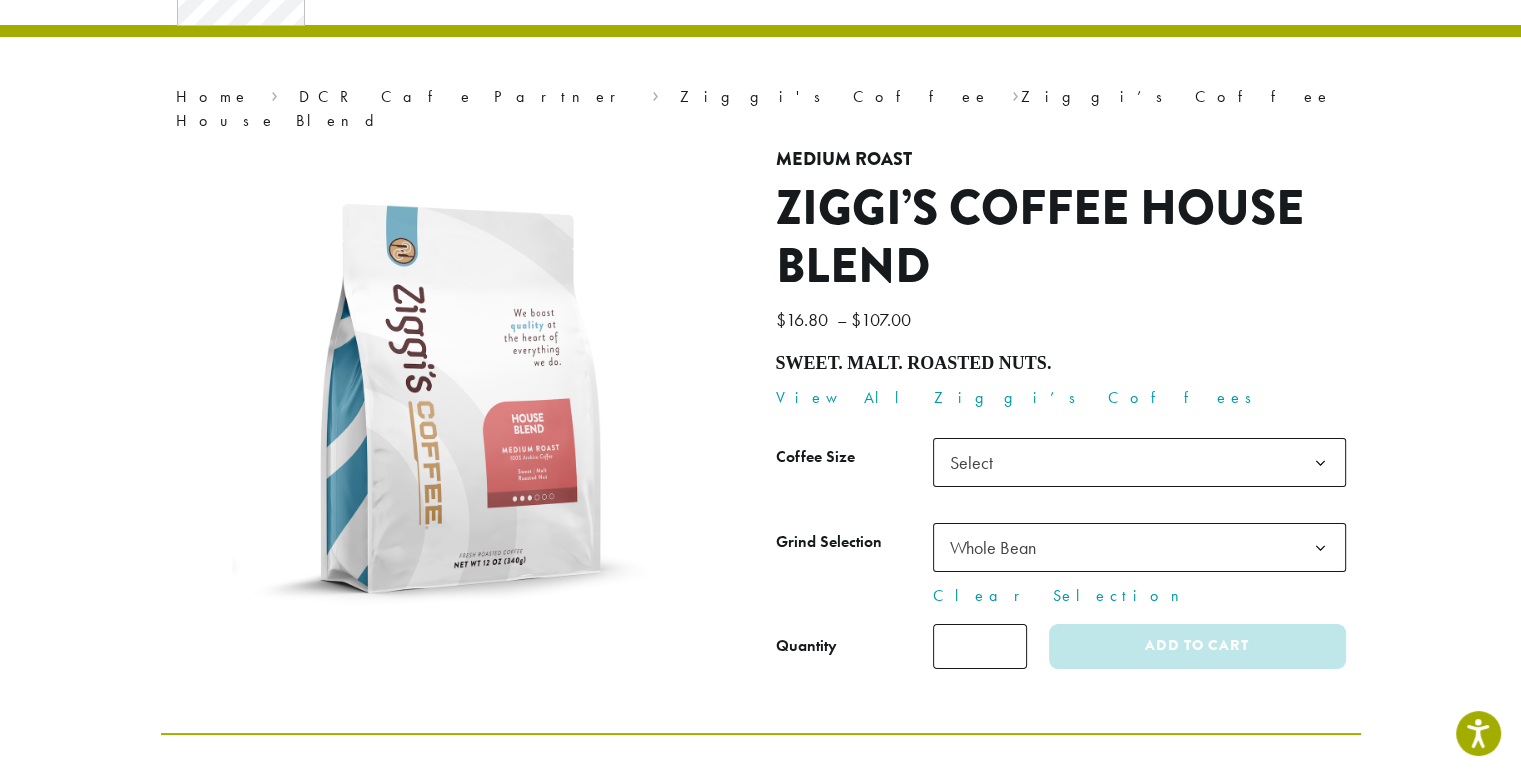 click on "Select" 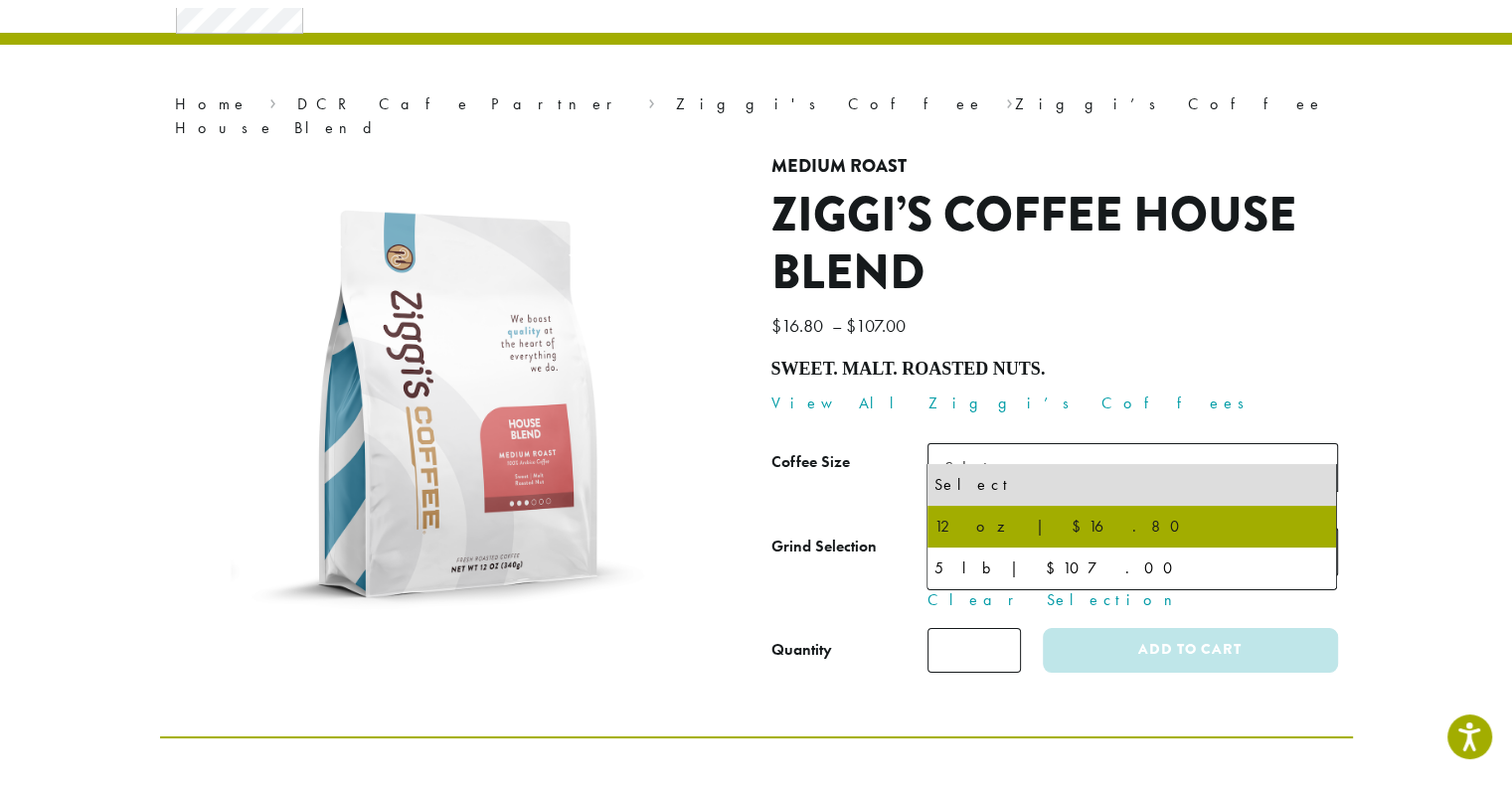 select on "*********" 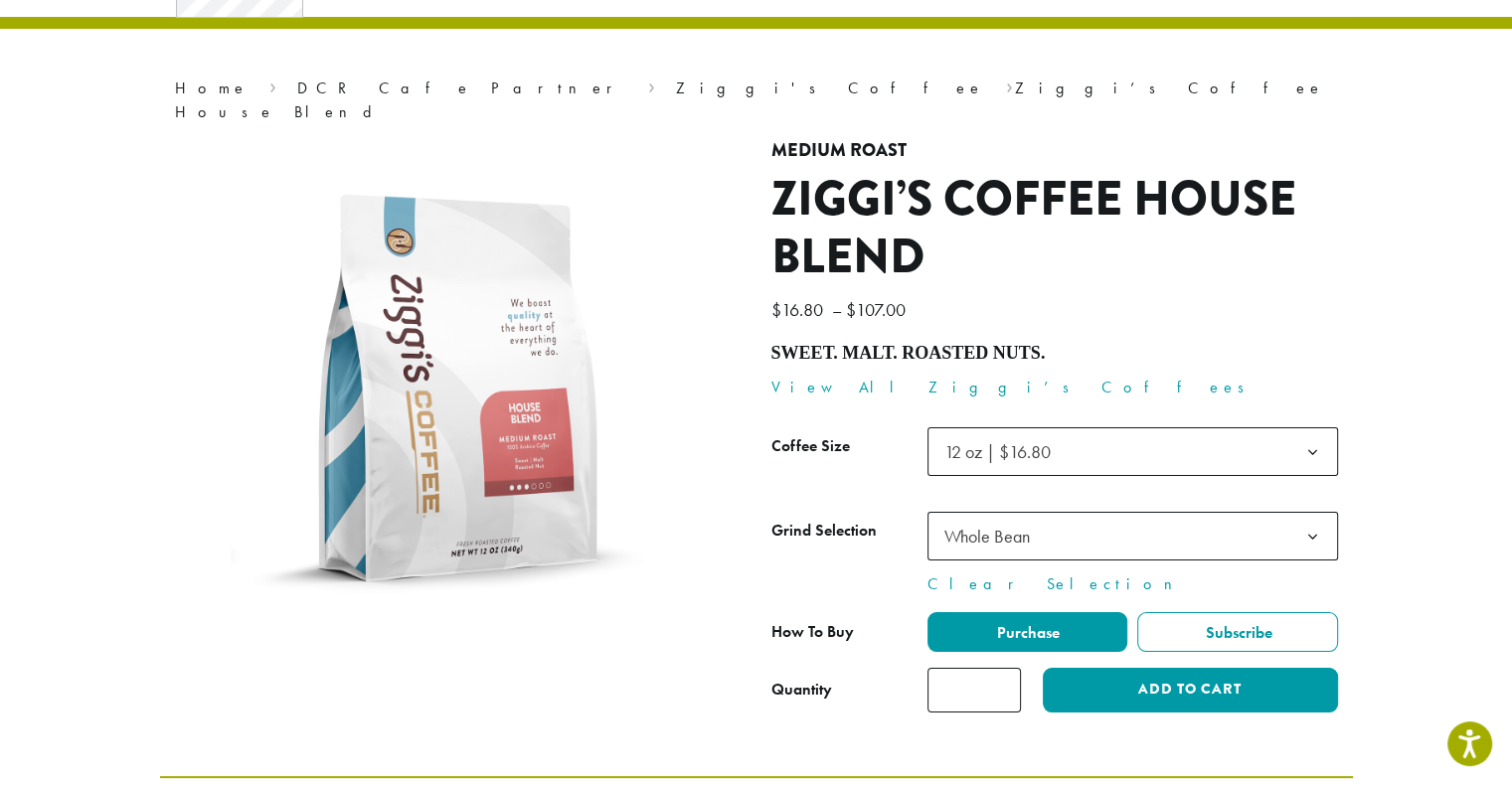 scroll, scrollTop: 8, scrollLeft: 0, axis: vertical 